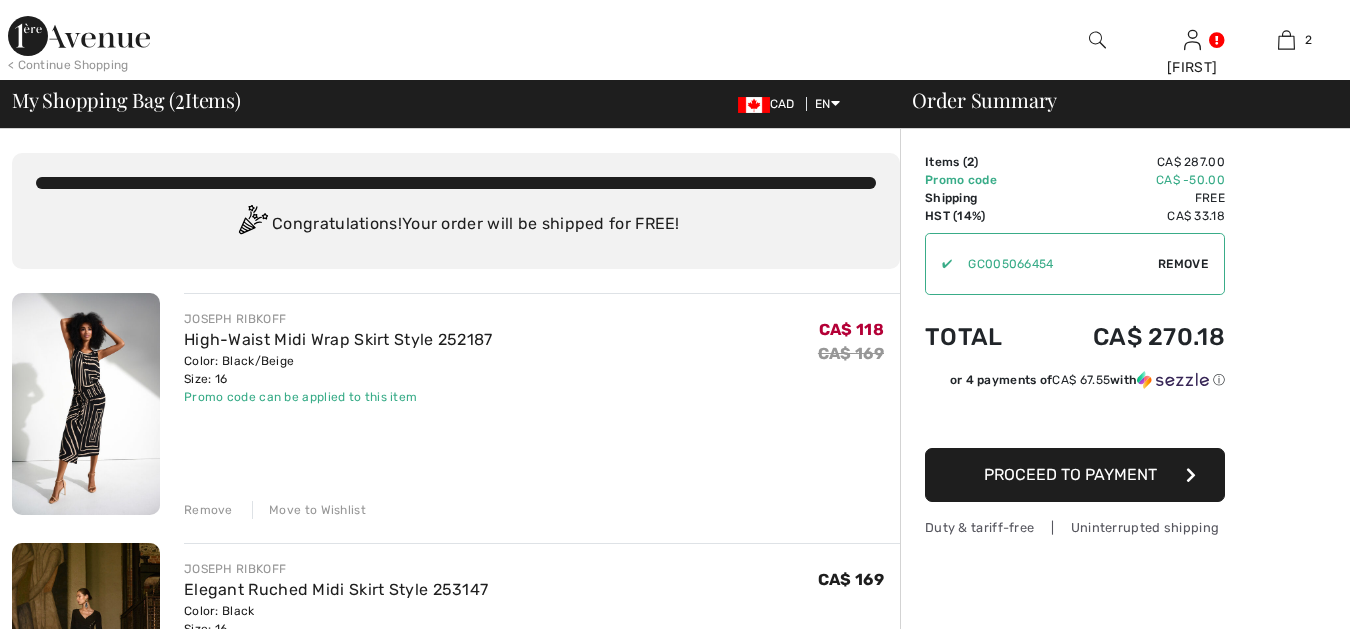 scroll, scrollTop: 0, scrollLeft: 0, axis: both 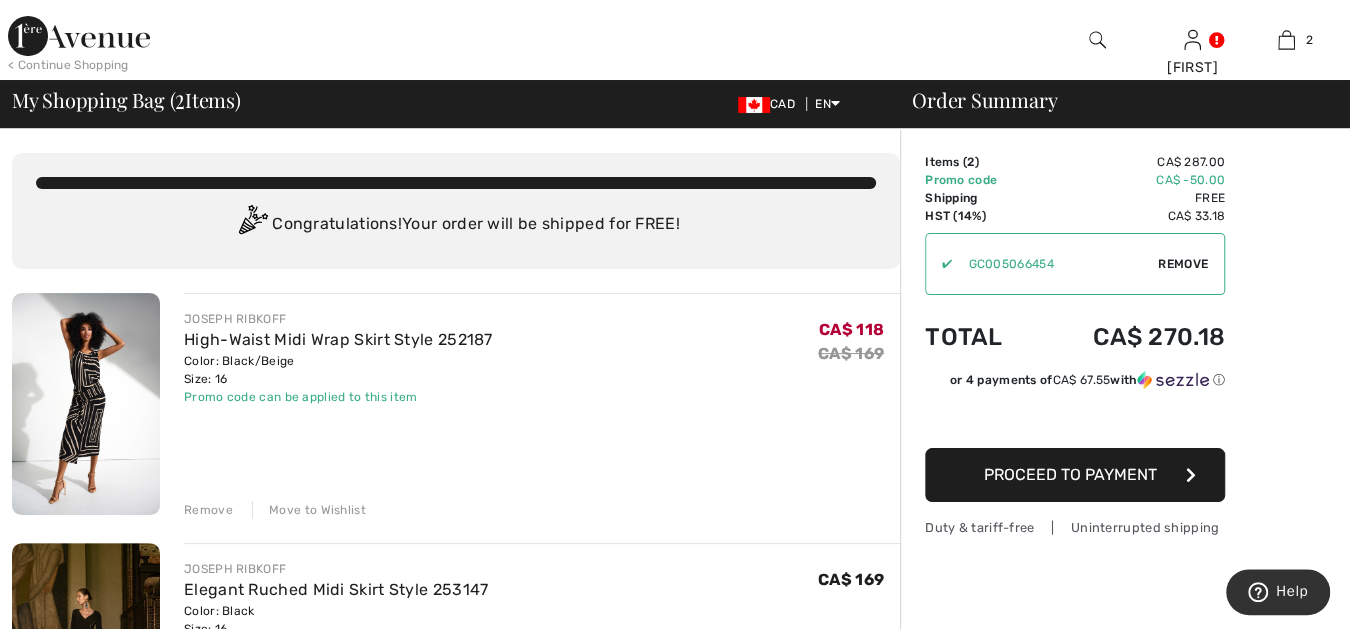 click on "Color: Black/Beige
Size: 16" at bounding box center [338, 370] 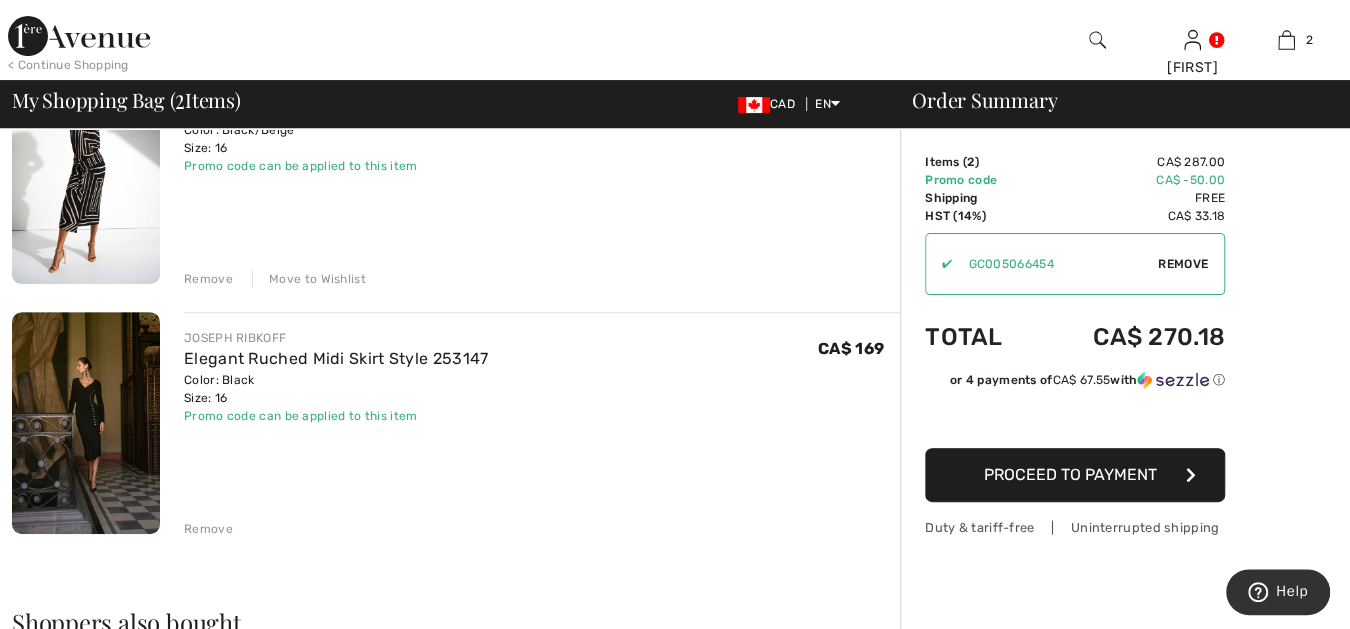 scroll, scrollTop: 296, scrollLeft: 0, axis: vertical 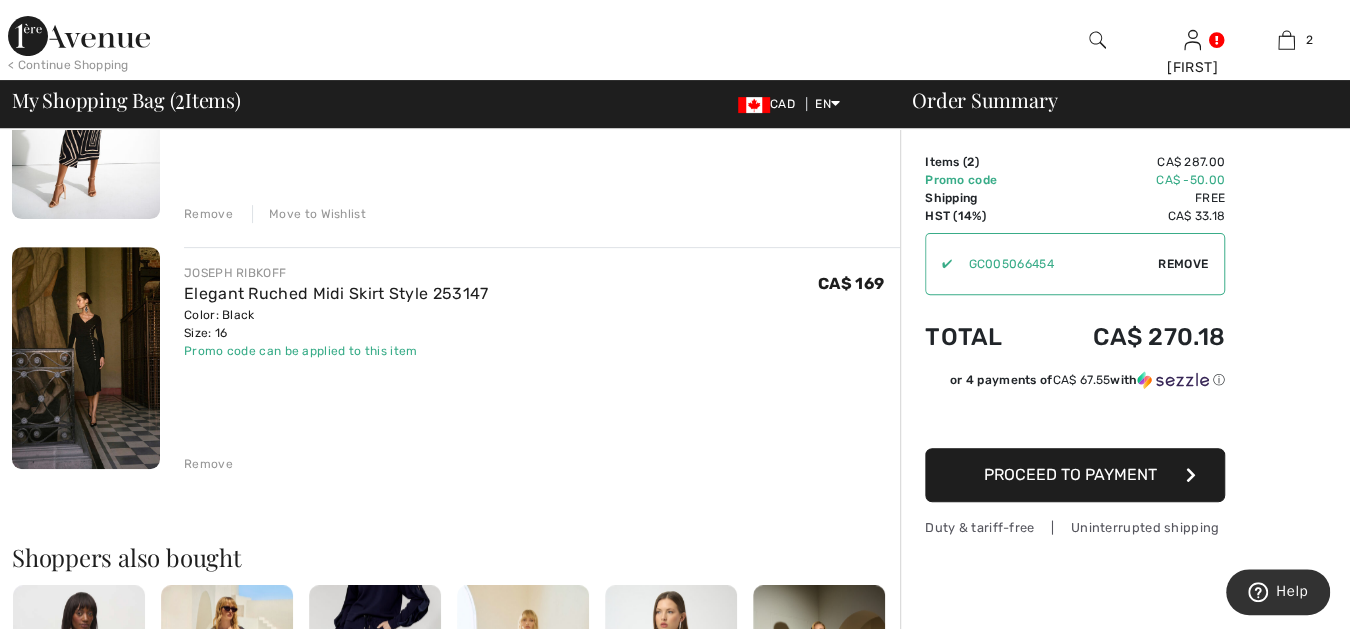 click on "Remove" at bounding box center [1183, 264] 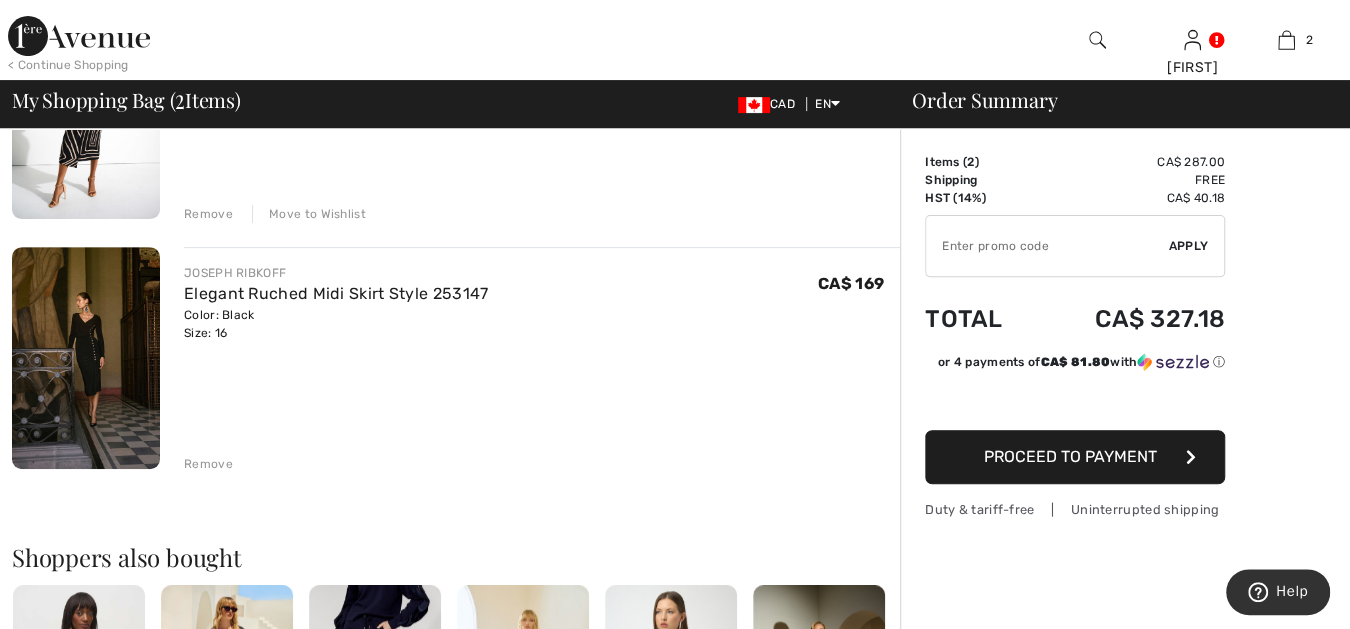 click at bounding box center (1047, 246) 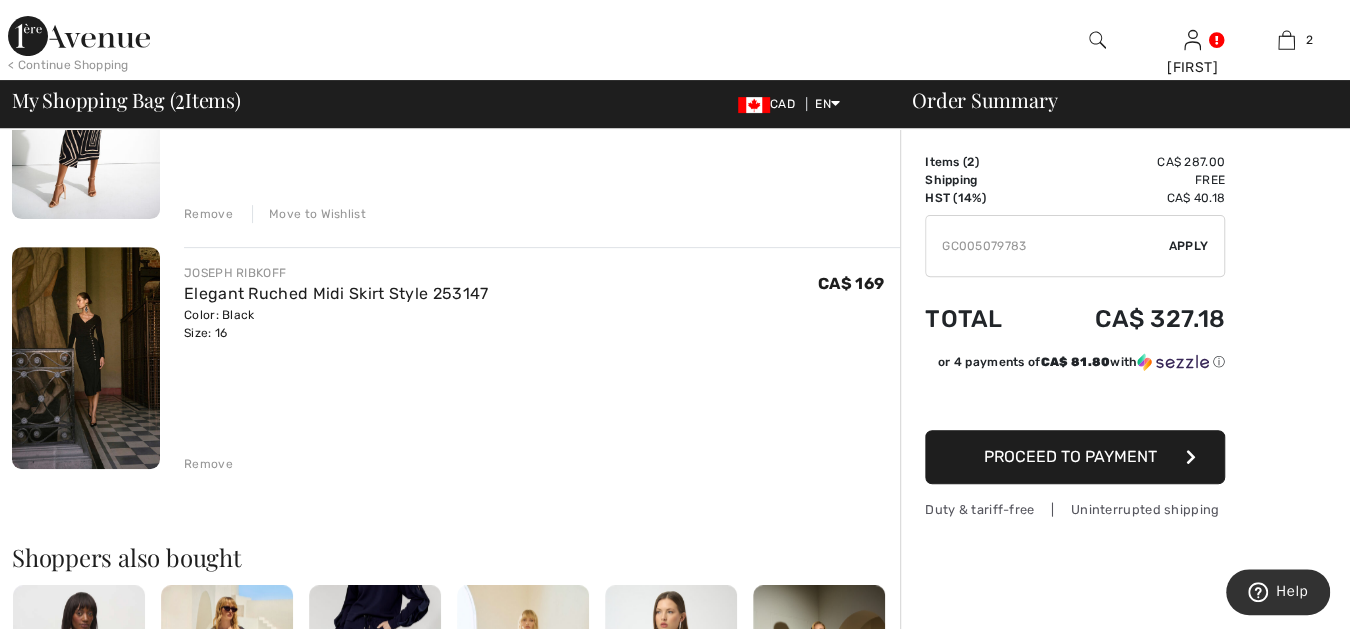 type on "GC005079783" 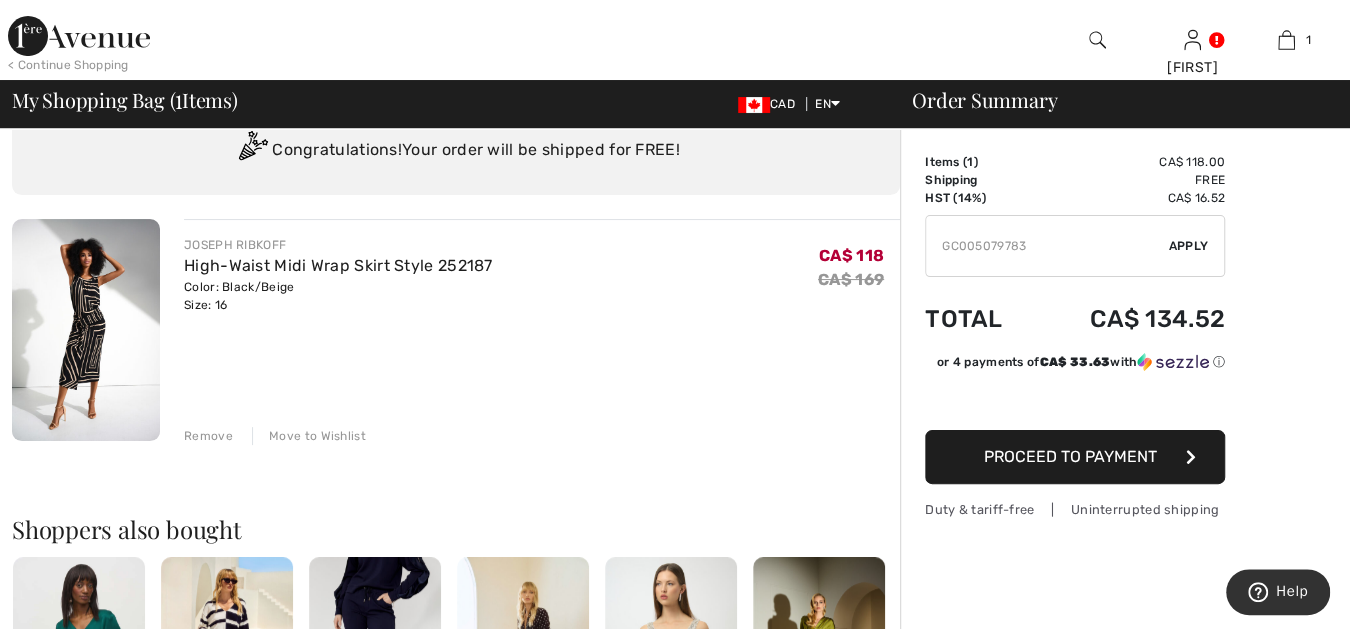 scroll, scrollTop: 73, scrollLeft: 0, axis: vertical 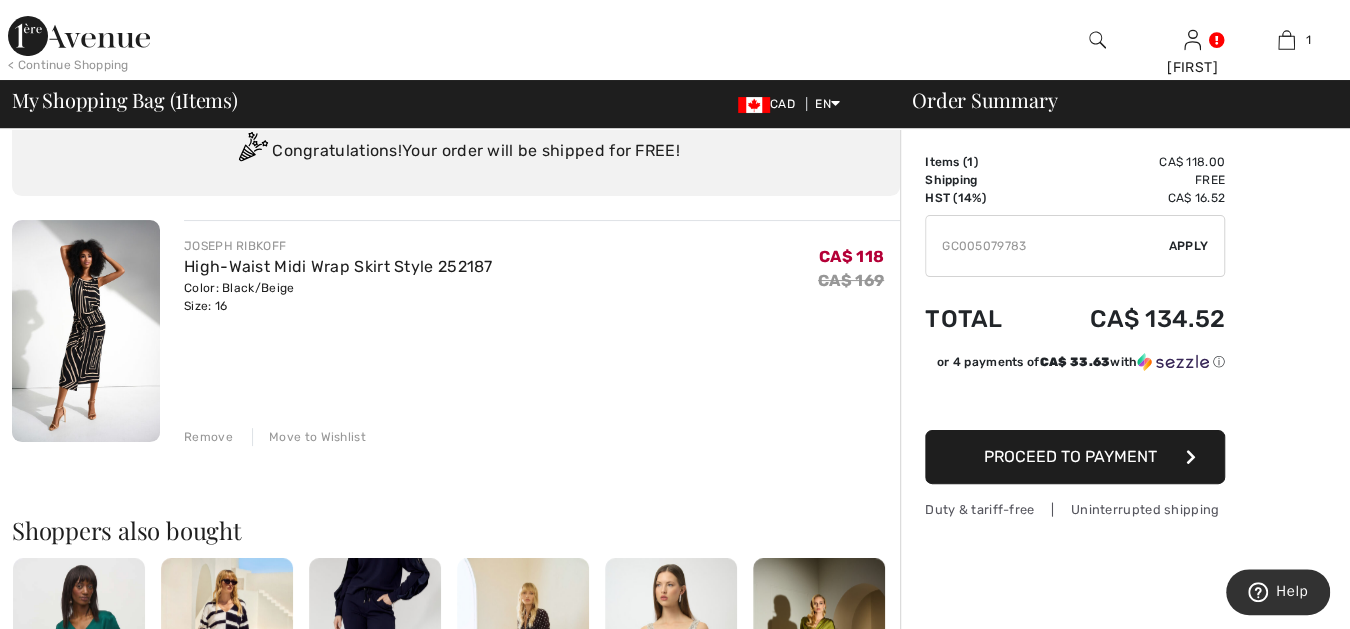 click on "Apply" at bounding box center [1189, 246] 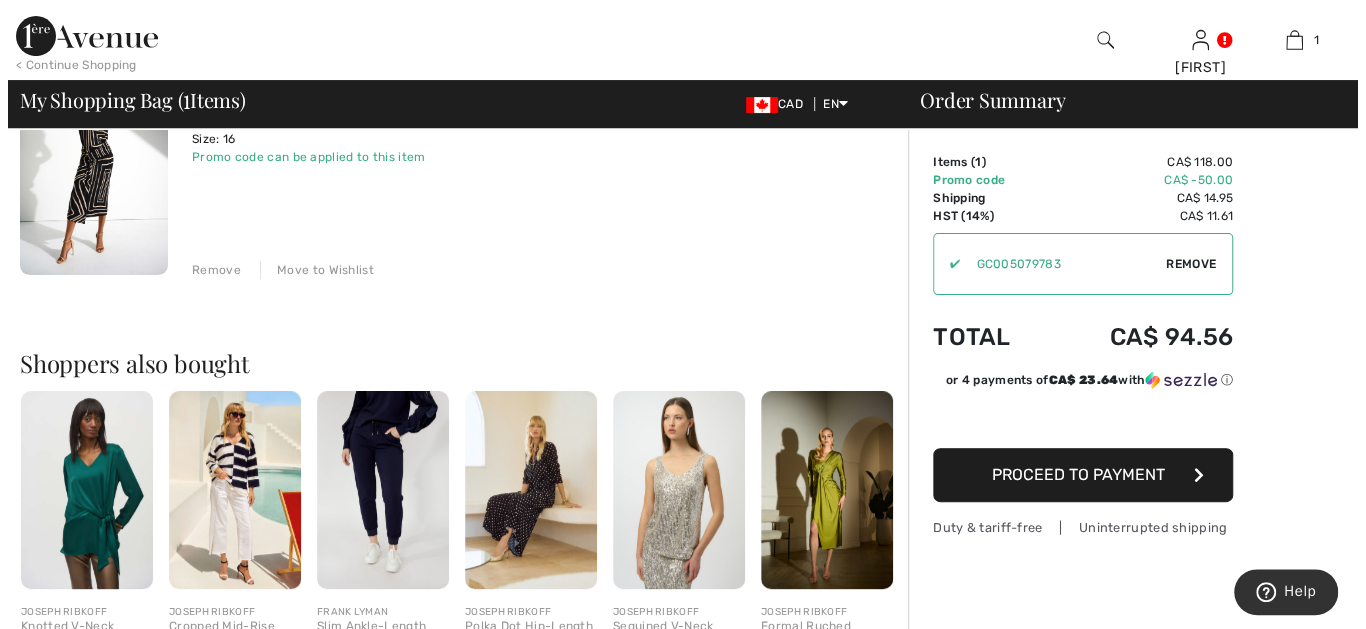 scroll, scrollTop: 36, scrollLeft: 0, axis: vertical 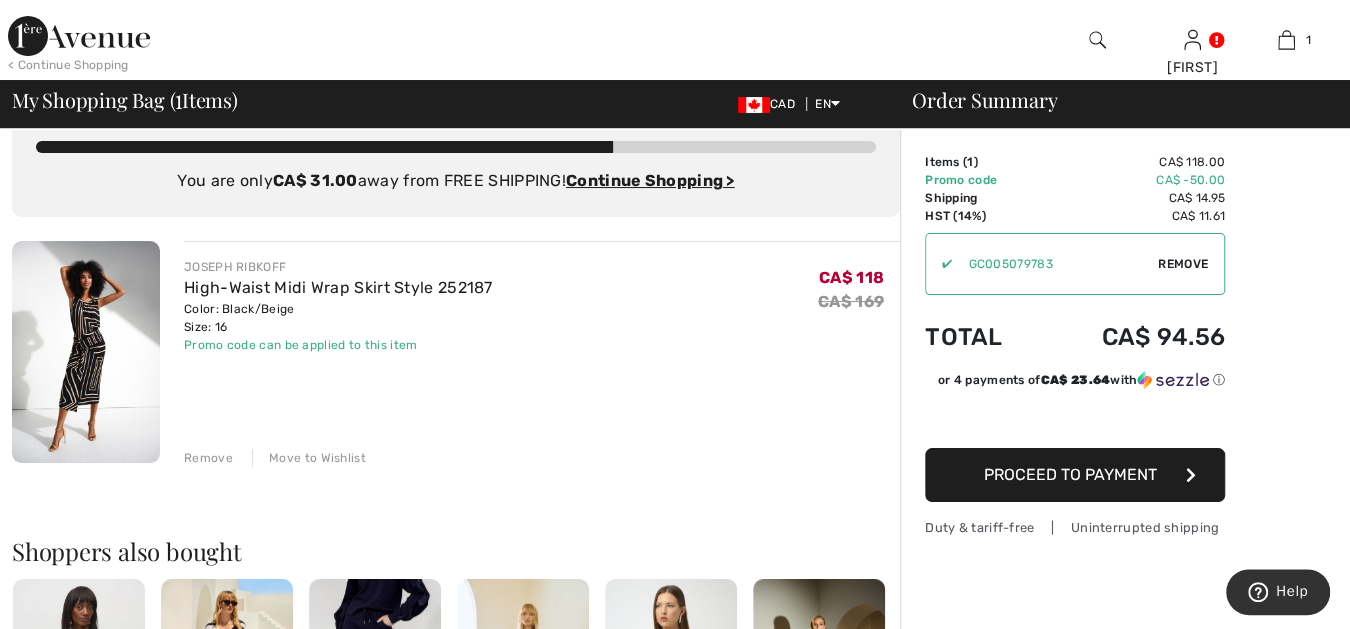 click at bounding box center (1097, 40) 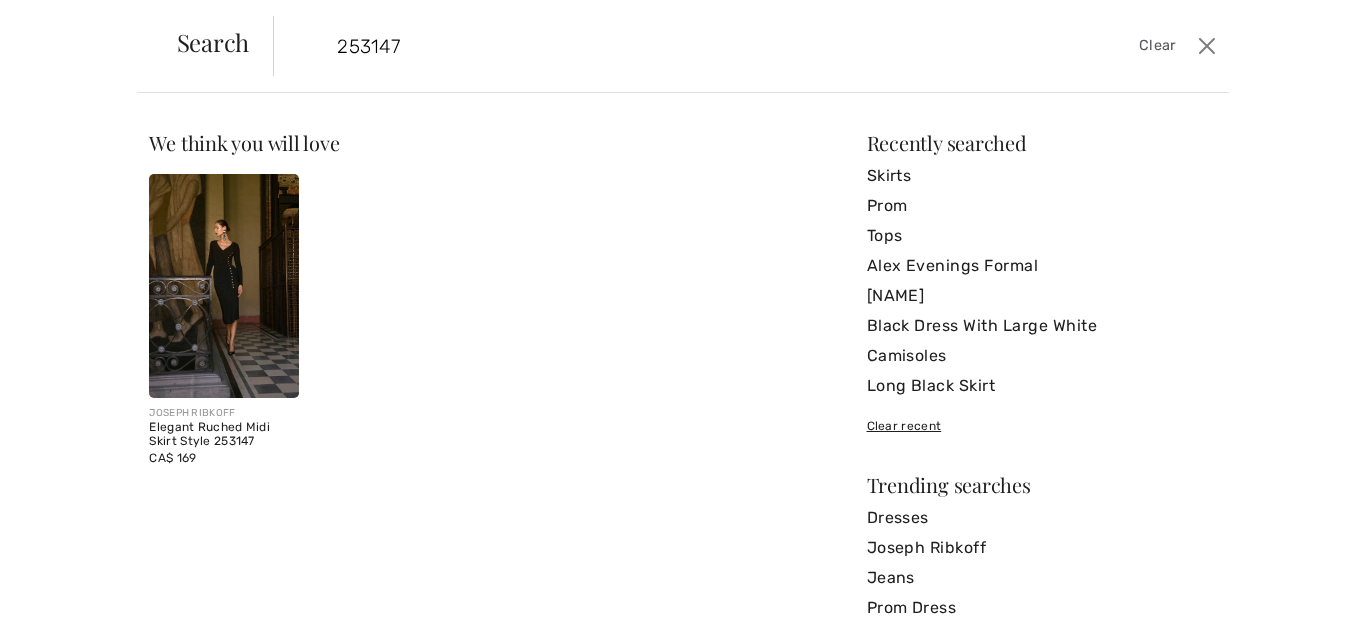 type on "253147" 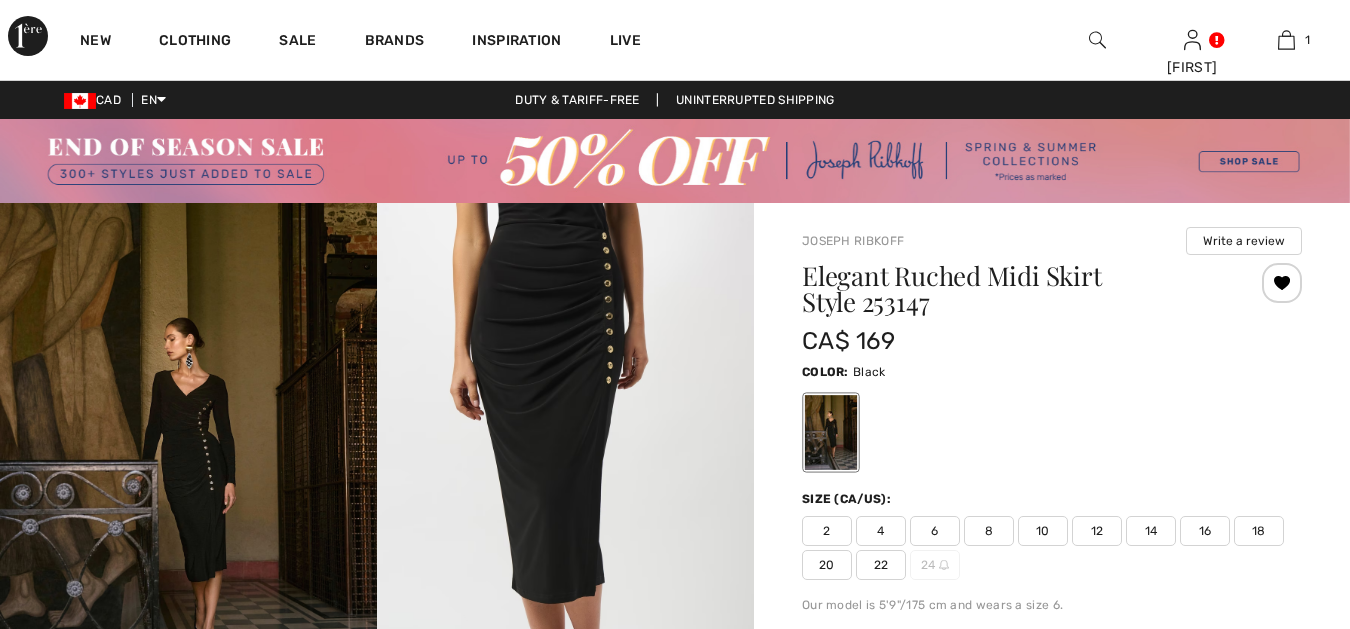 scroll, scrollTop: 0, scrollLeft: 0, axis: both 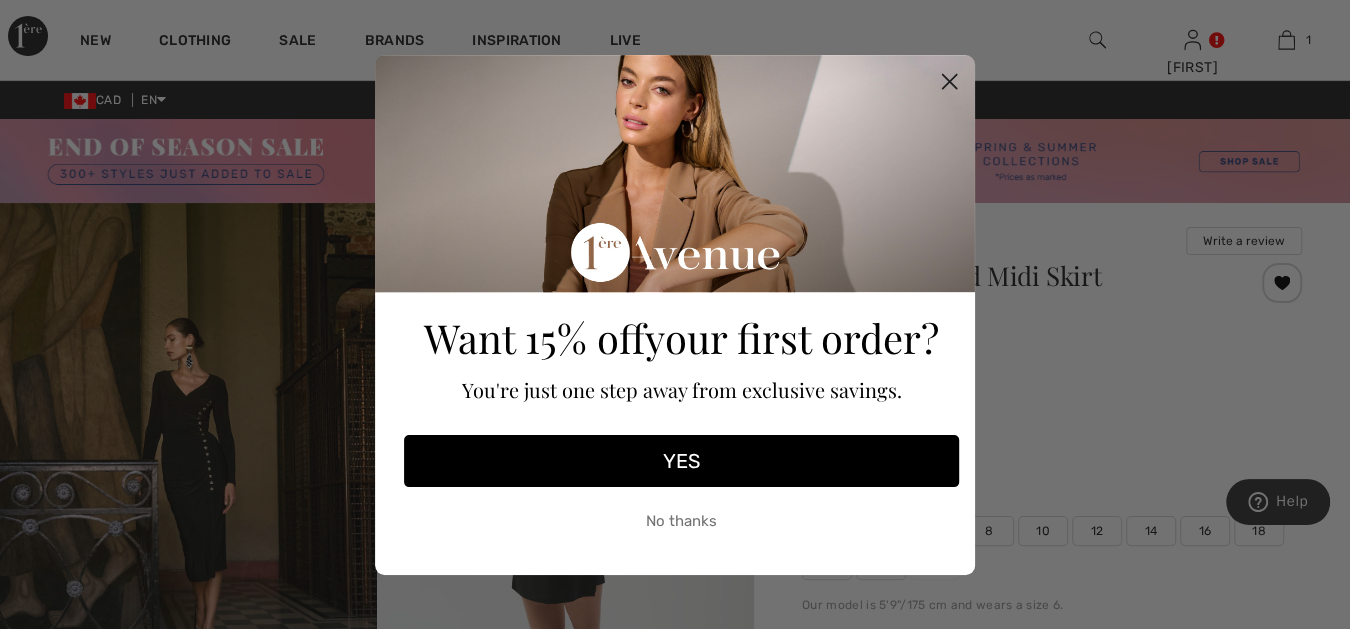 click 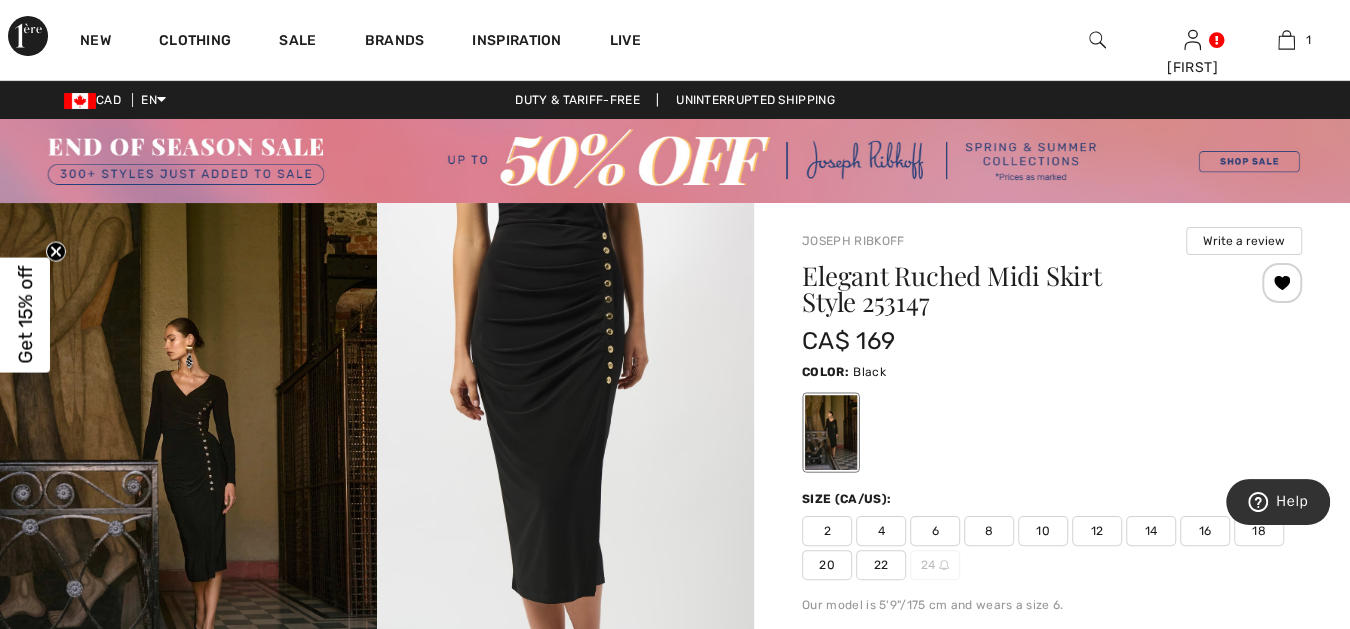 click on "16" at bounding box center (1205, 531) 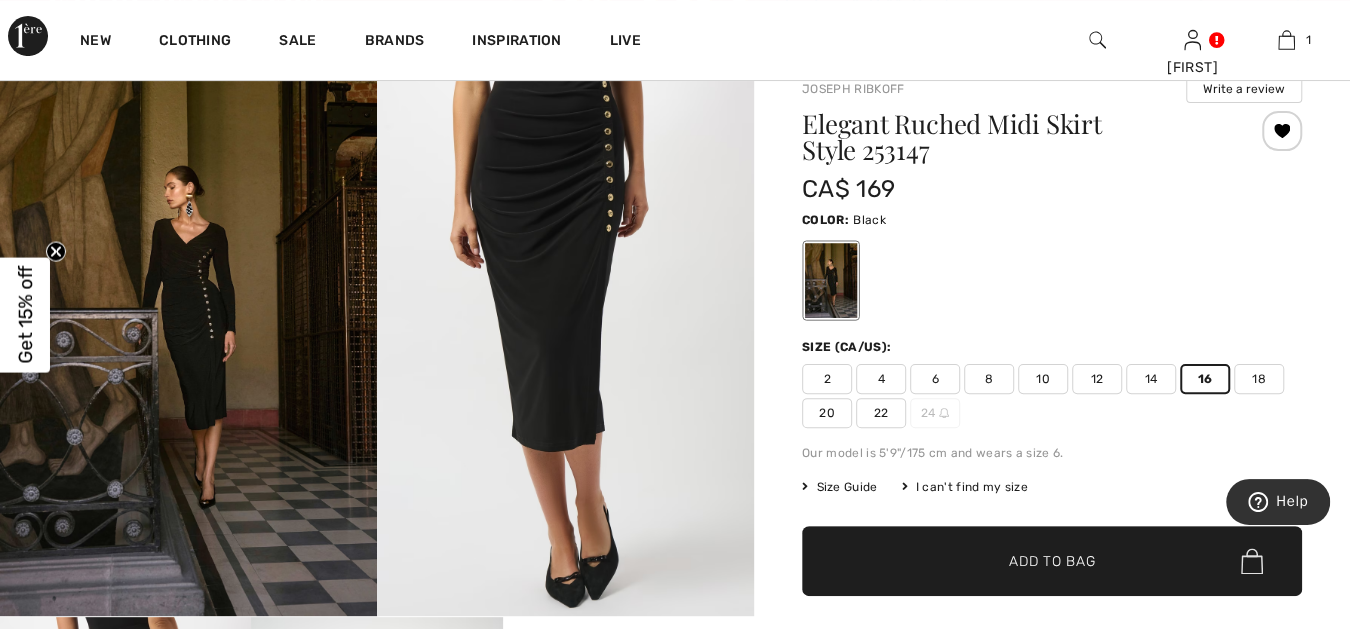 scroll, scrollTop: 184, scrollLeft: 0, axis: vertical 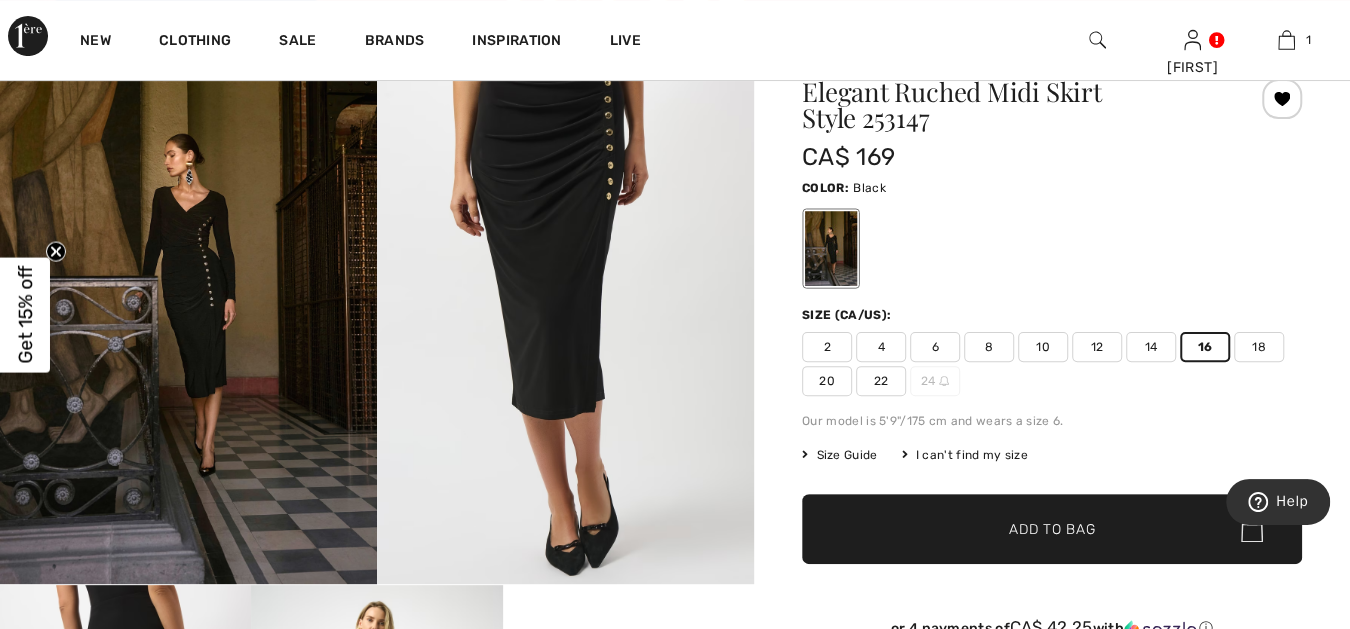 click on "Add to Bag" at bounding box center (1052, 529) 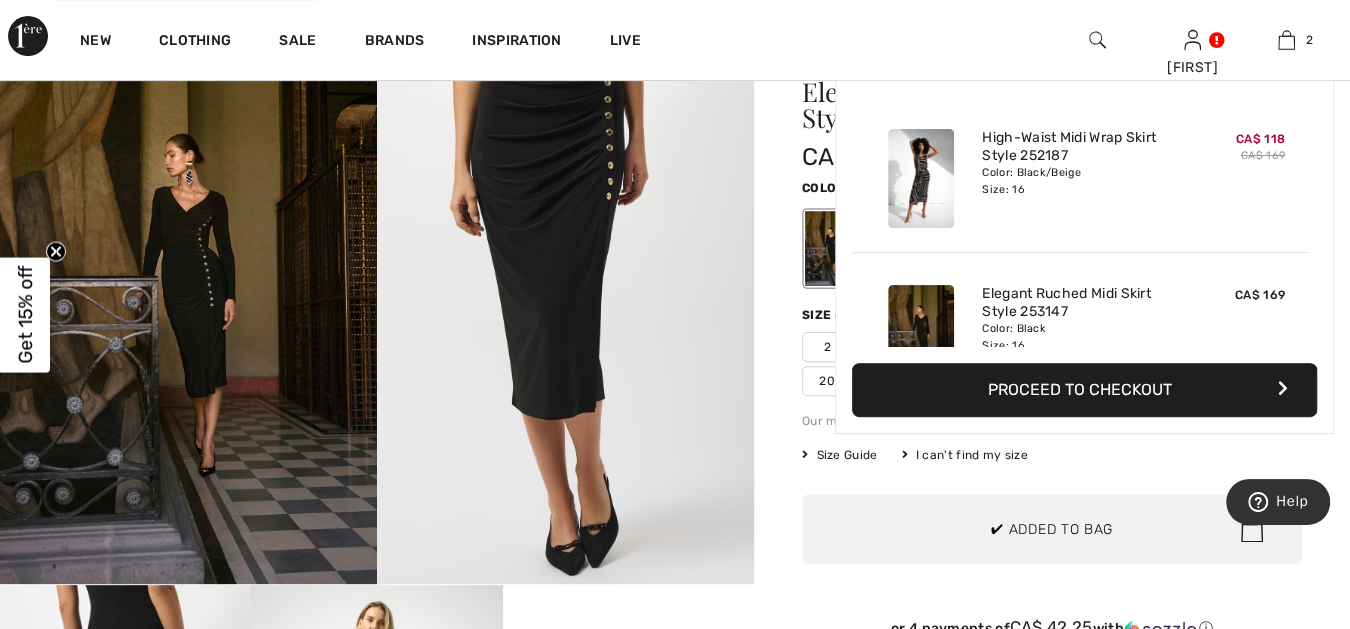 scroll, scrollTop: 61, scrollLeft: 0, axis: vertical 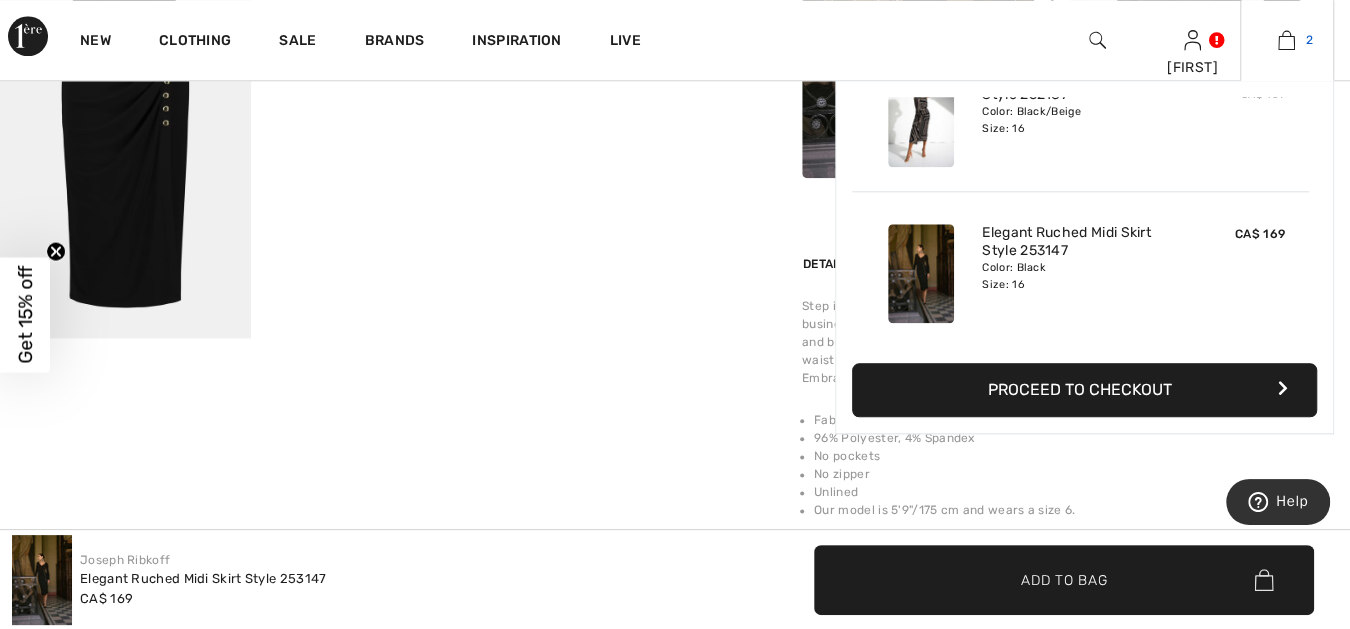 click at bounding box center (1286, 40) 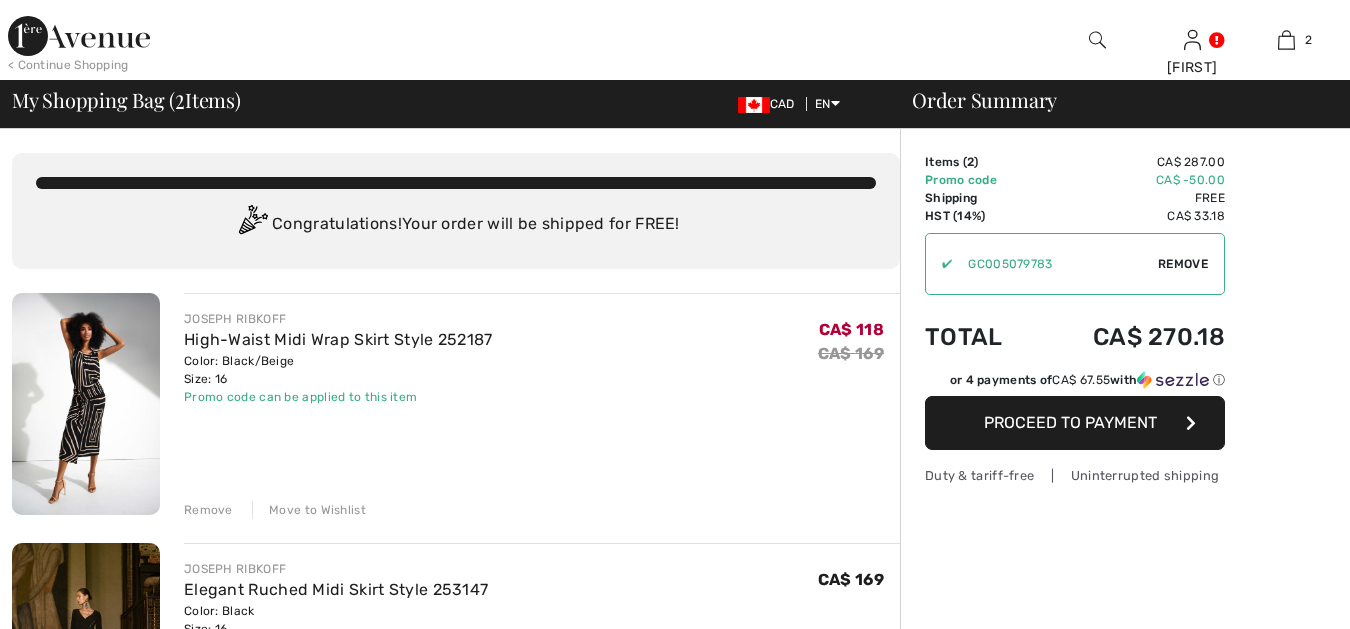 scroll, scrollTop: 0, scrollLeft: 0, axis: both 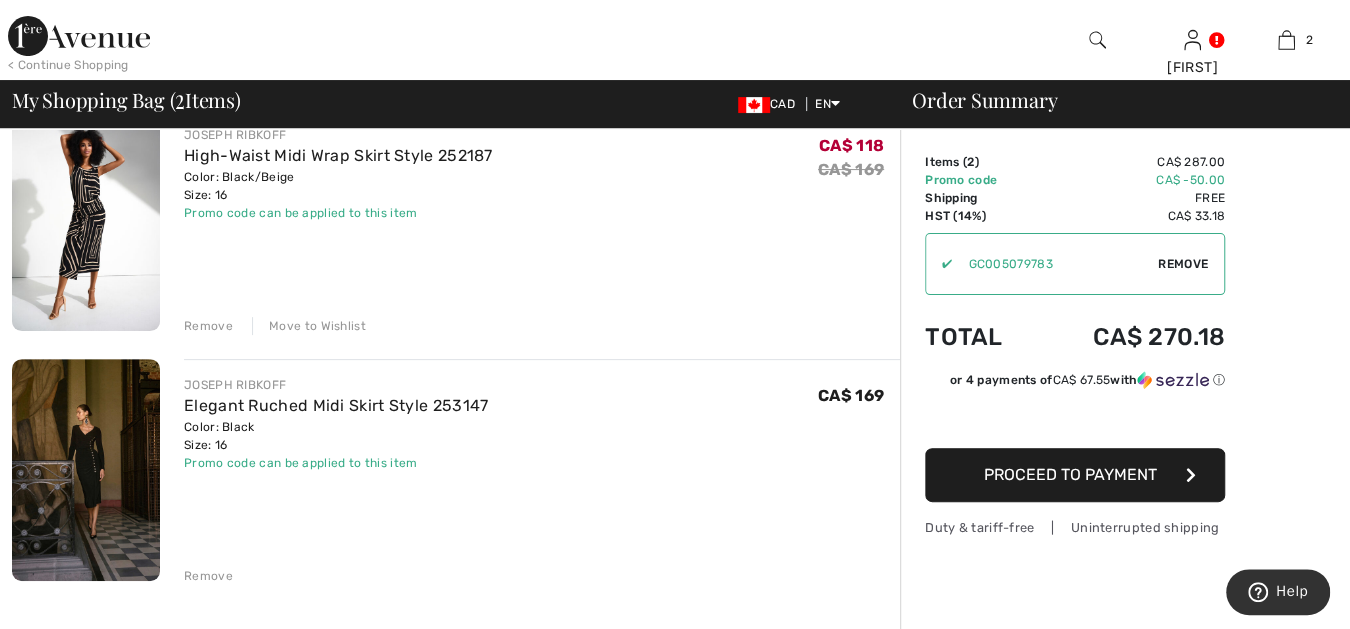 click on "Proceed to Payment" at bounding box center [1070, 474] 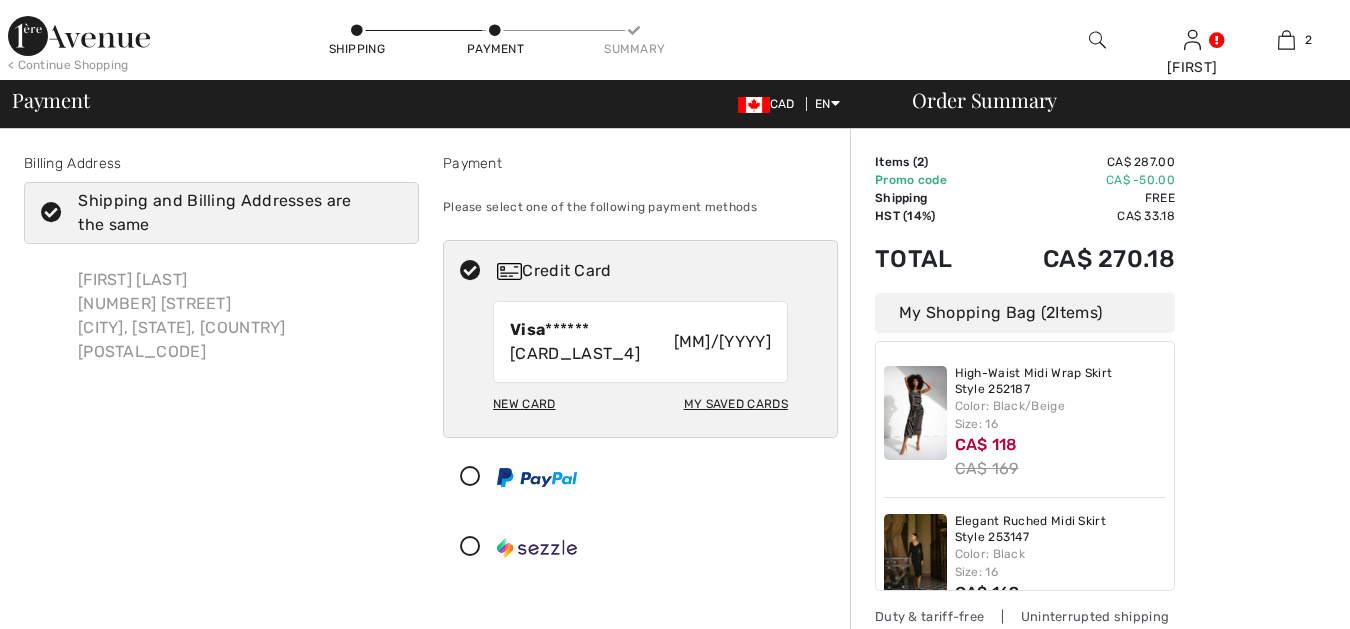 scroll, scrollTop: 0, scrollLeft: 0, axis: both 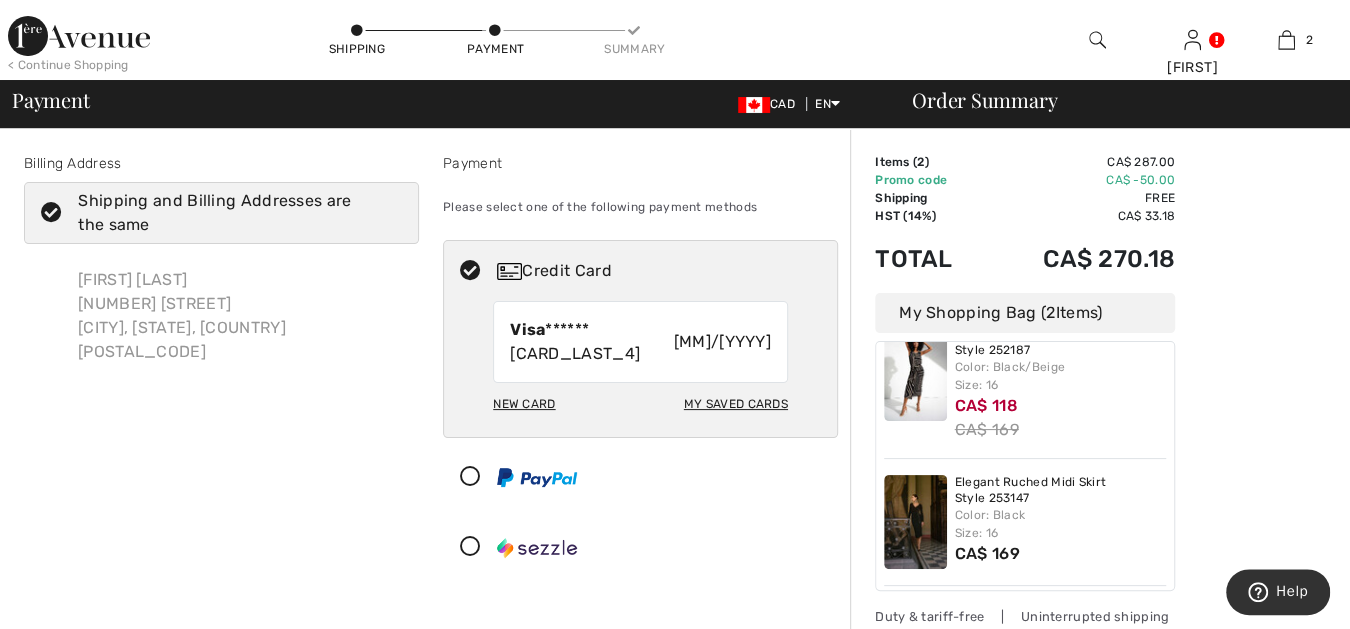 click on "My Saved Cards" at bounding box center [736, 404] 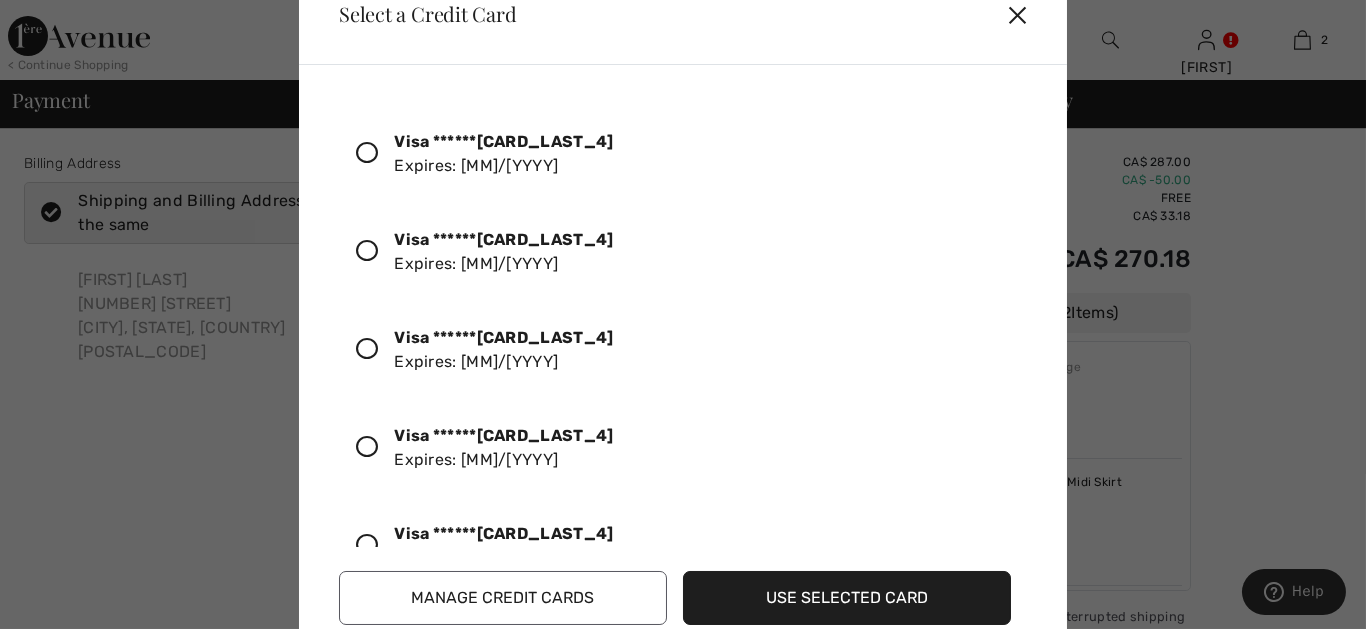 click at bounding box center [367, 447] 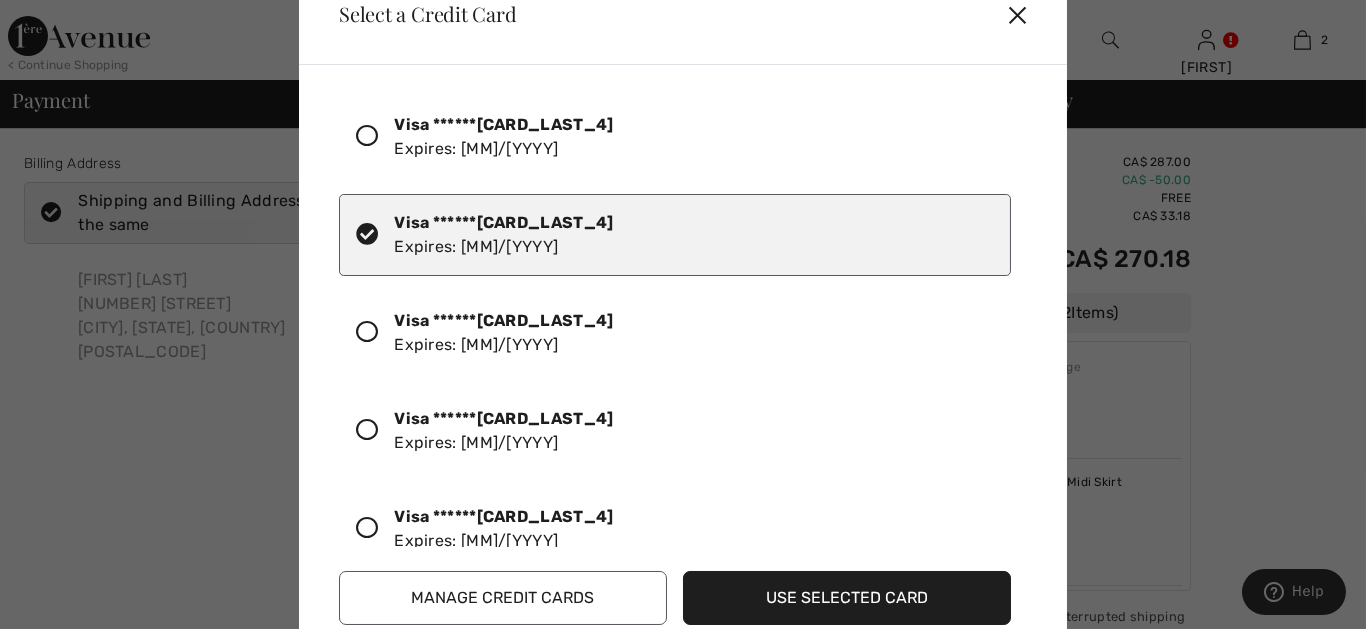scroll, scrollTop: 248, scrollLeft: 0, axis: vertical 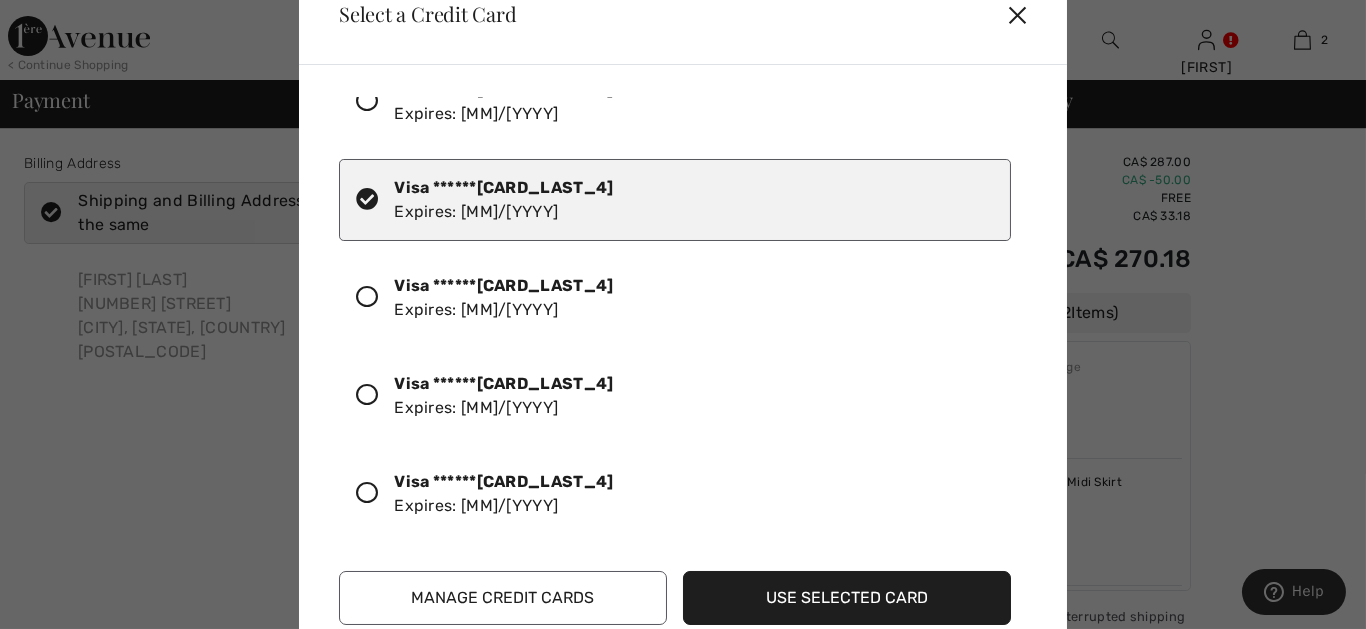 click on "Use Selected Card" at bounding box center (847, 598) 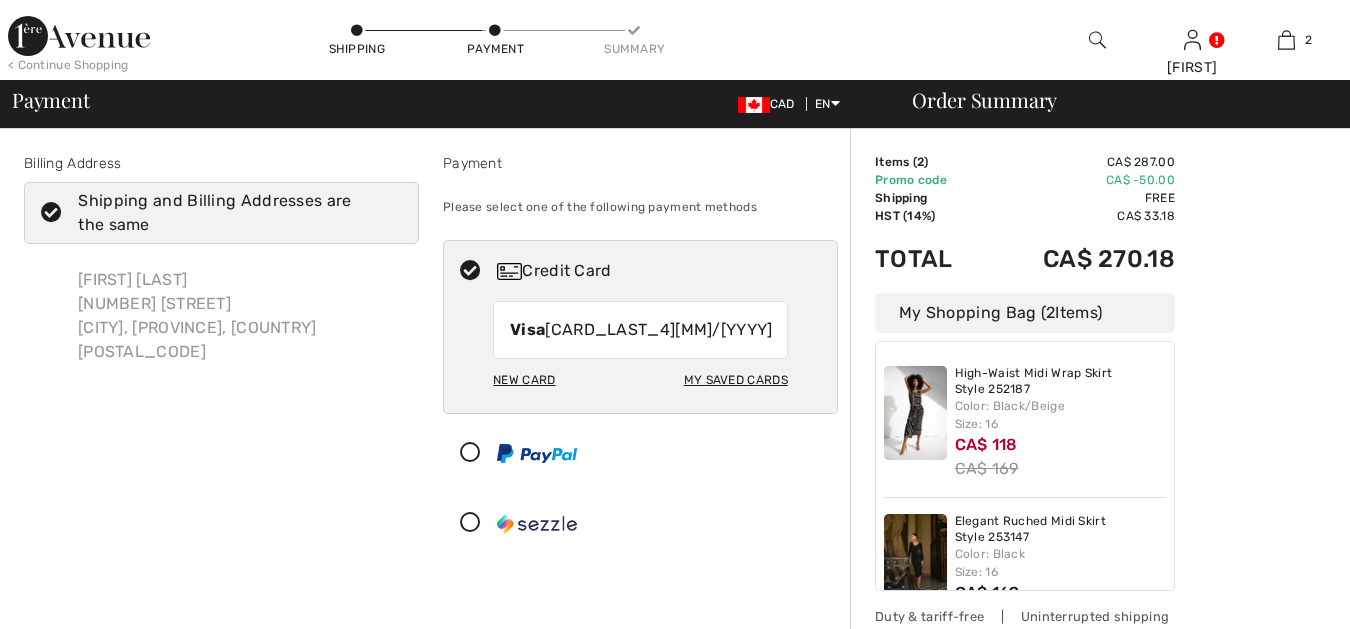 scroll, scrollTop: 0, scrollLeft: 0, axis: both 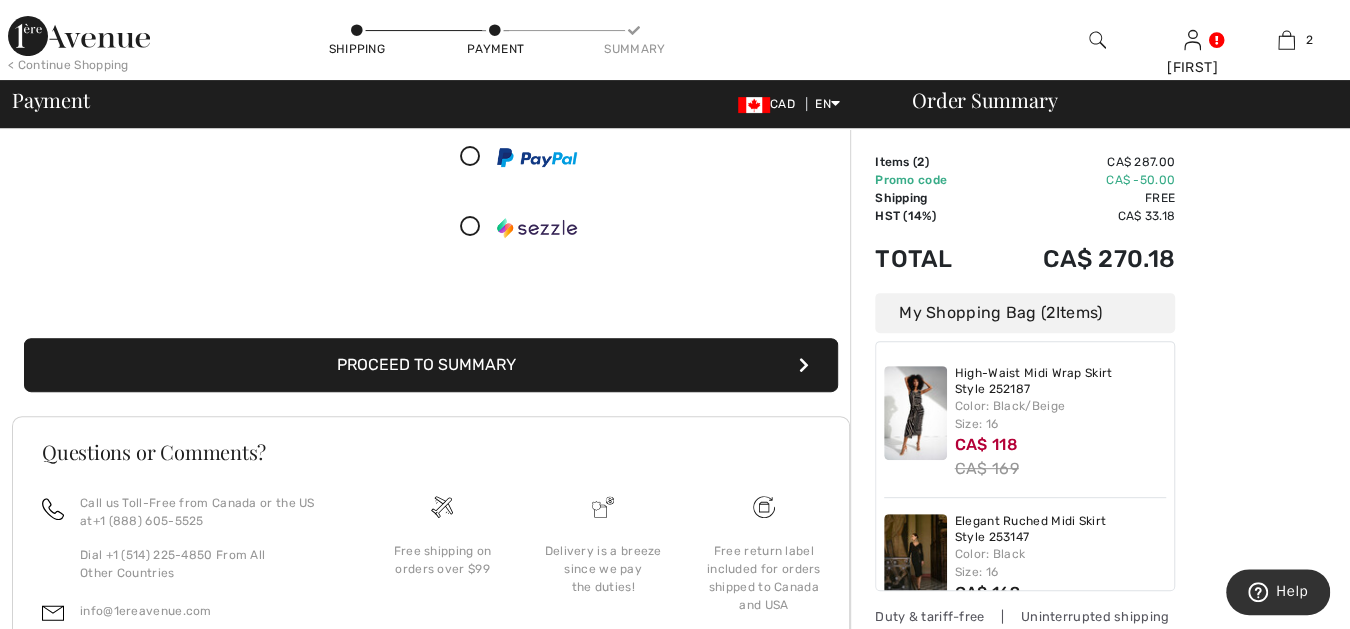click on "Proceed to Summary" at bounding box center (431, 365) 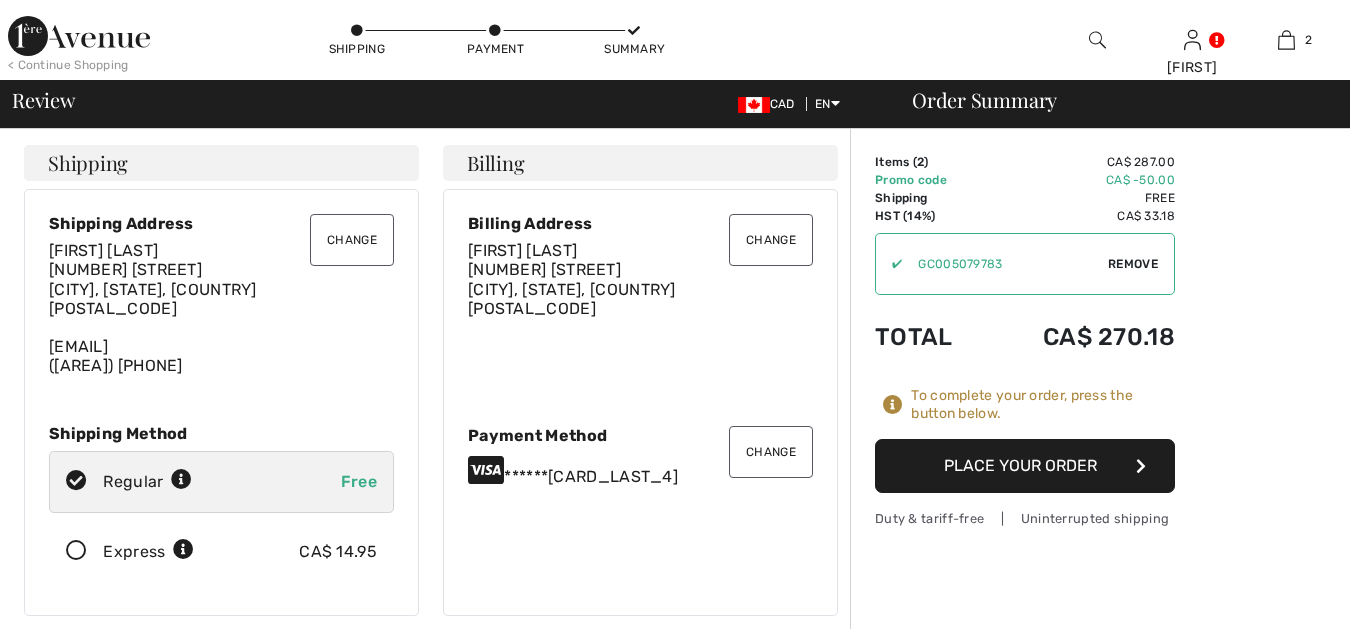 scroll, scrollTop: 0, scrollLeft: 0, axis: both 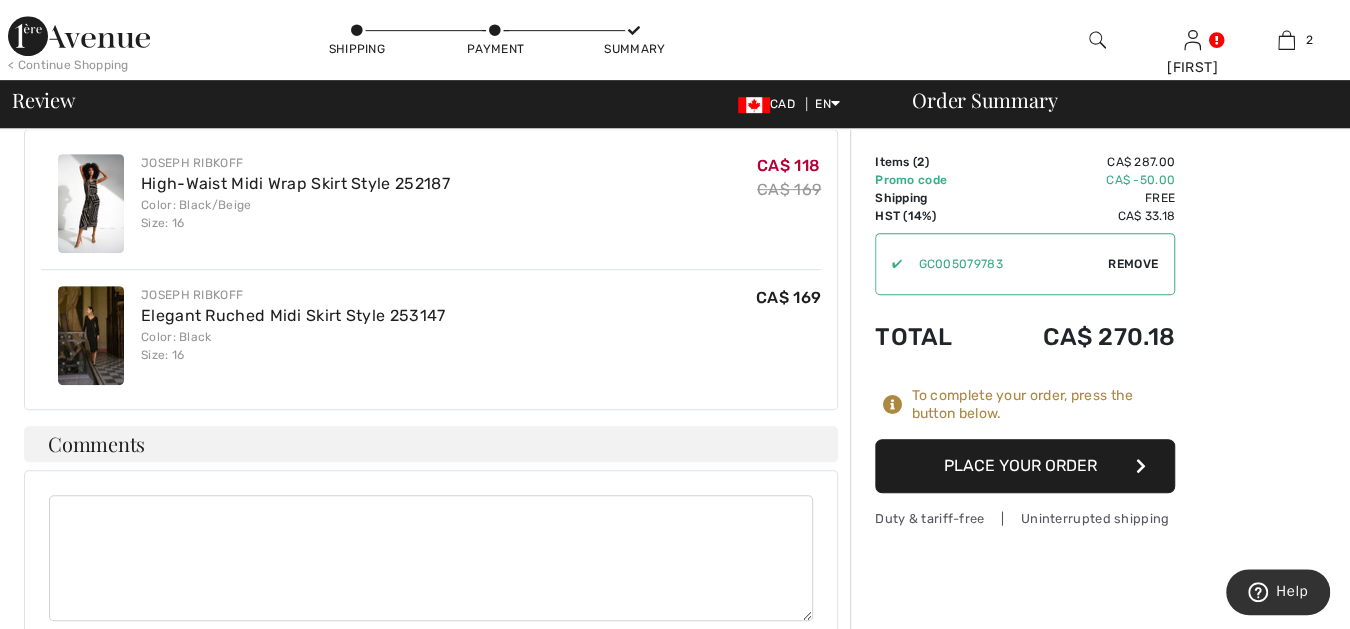 click on "Place Your Order" at bounding box center (1025, 466) 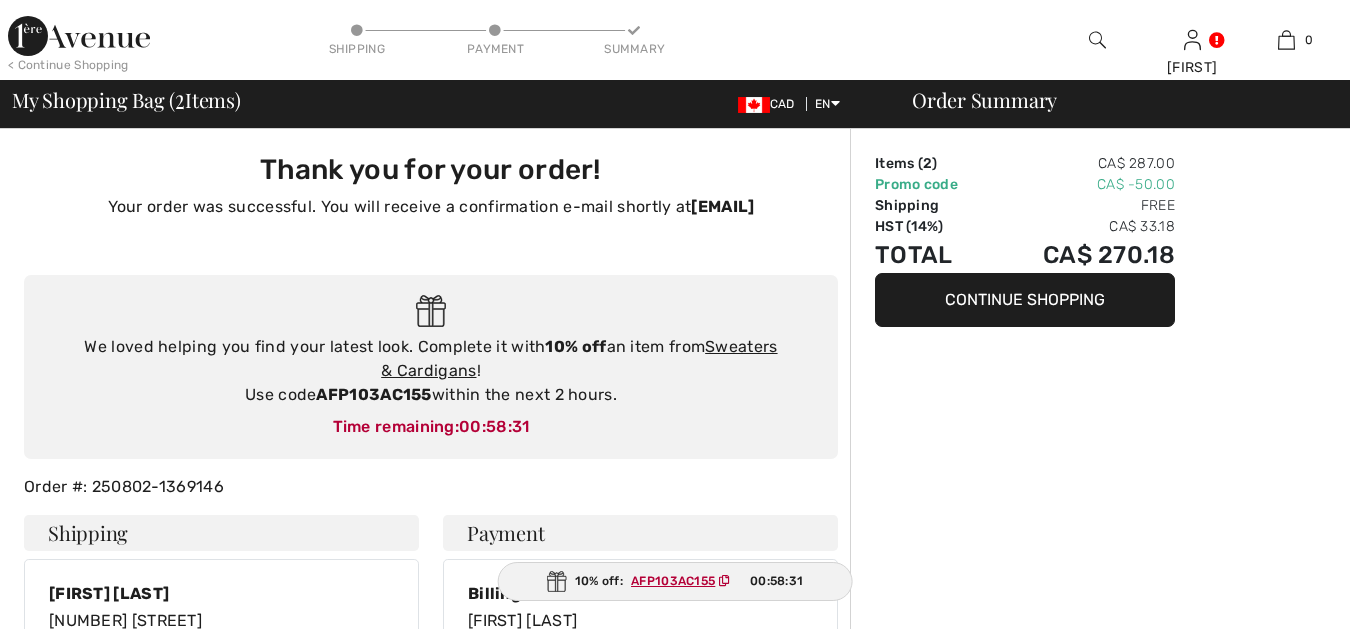 scroll, scrollTop: 0, scrollLeft: 0, axis: both 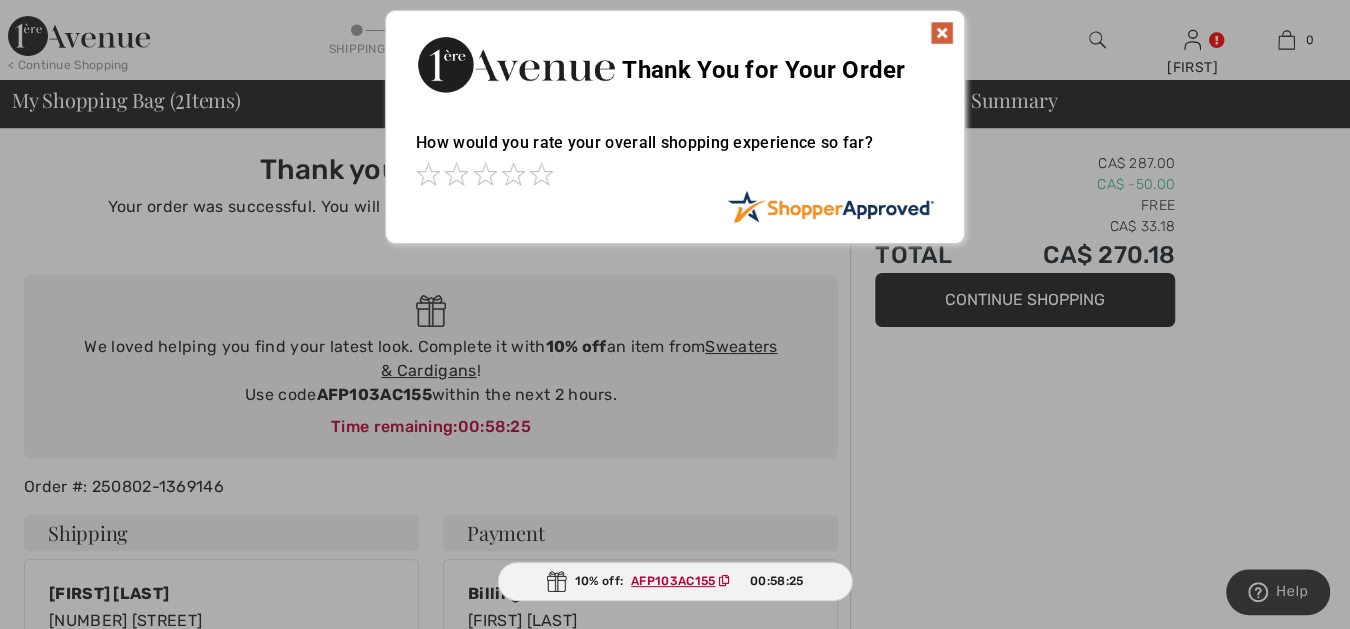 click at bounding box center (942, 33) 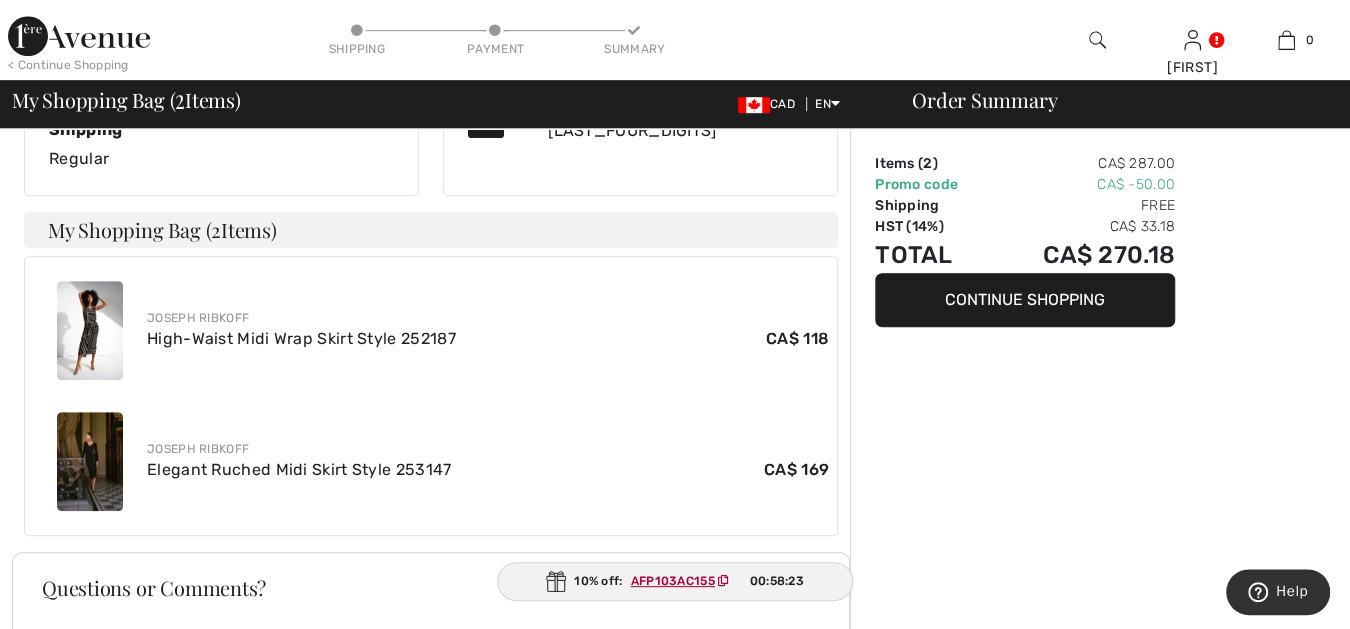 scroll, scrollTop: 704, scrollLeft: 0, axis: vertical 